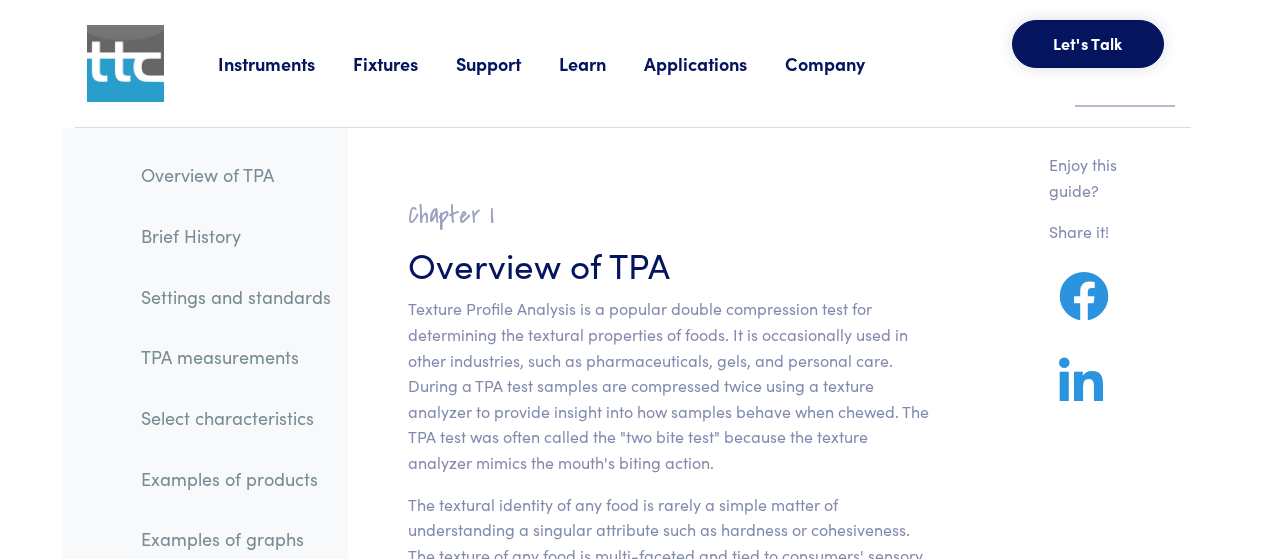 scroll, scrollTop: 0, scrollLeft: 0, axis: both 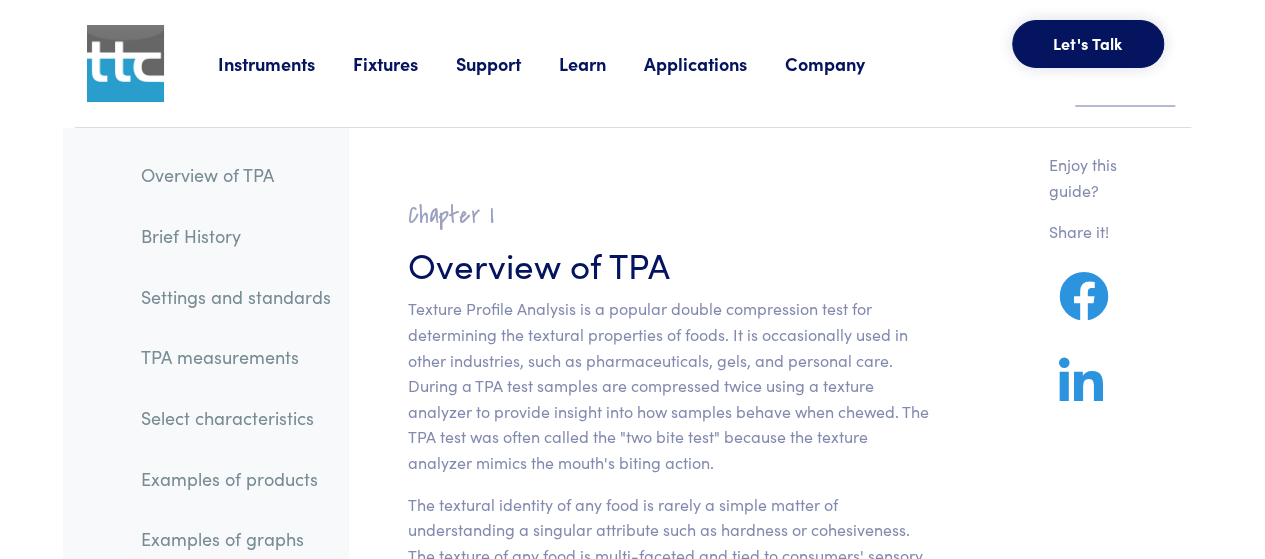 click on "TPA measurements" at bounding box center (236, 357) 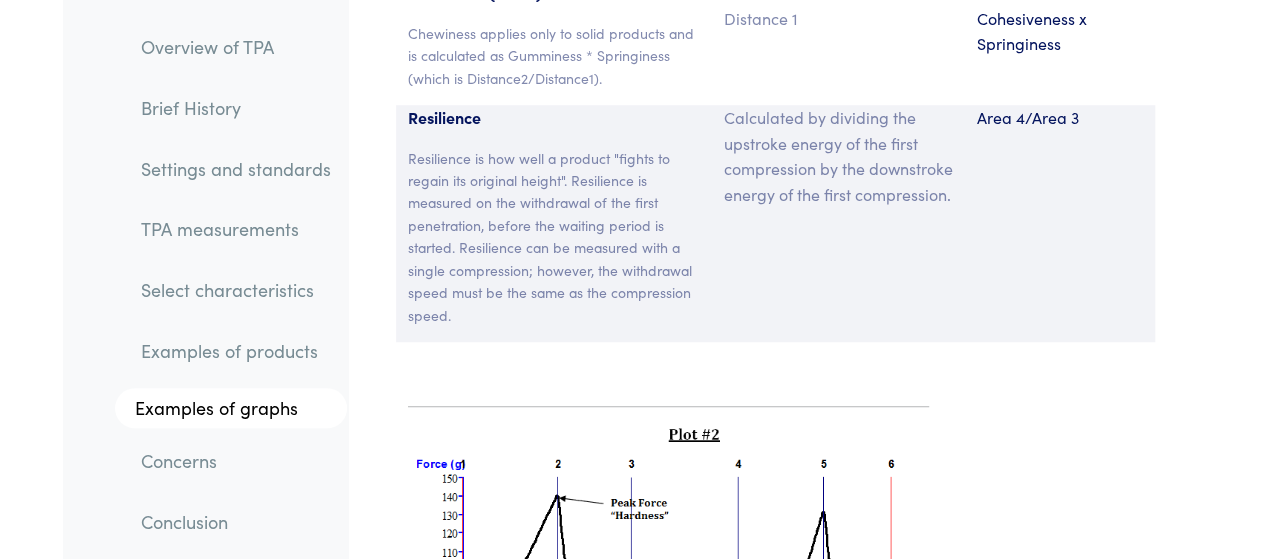 scroll, scrollTop: 15847, scrollLeft: 0, axis: vertical 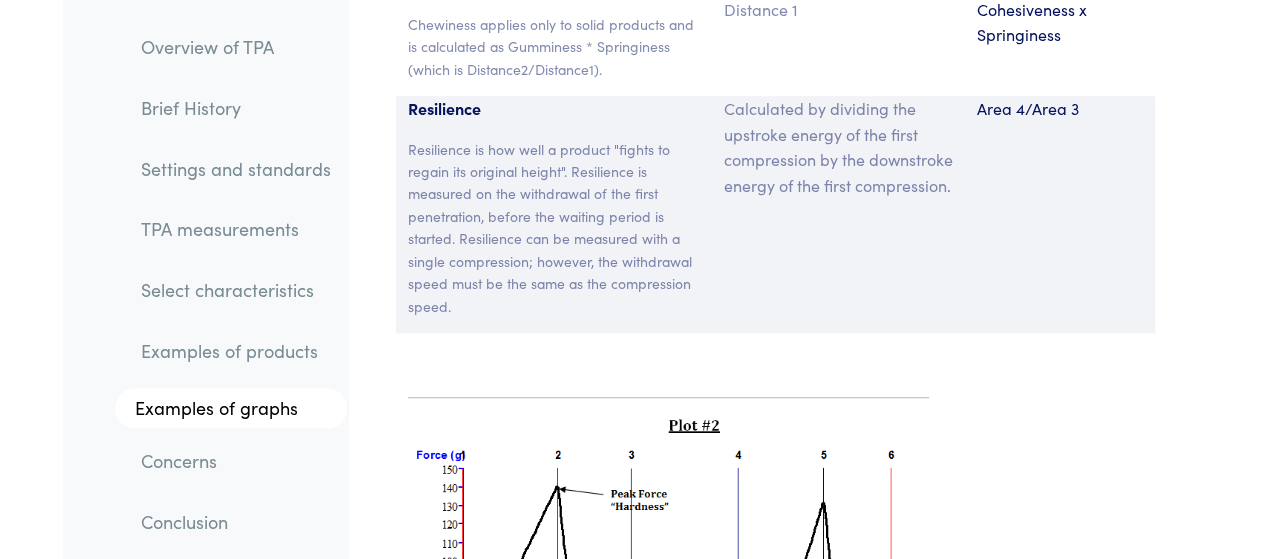click on "close" at bounding box center [66, 31155] 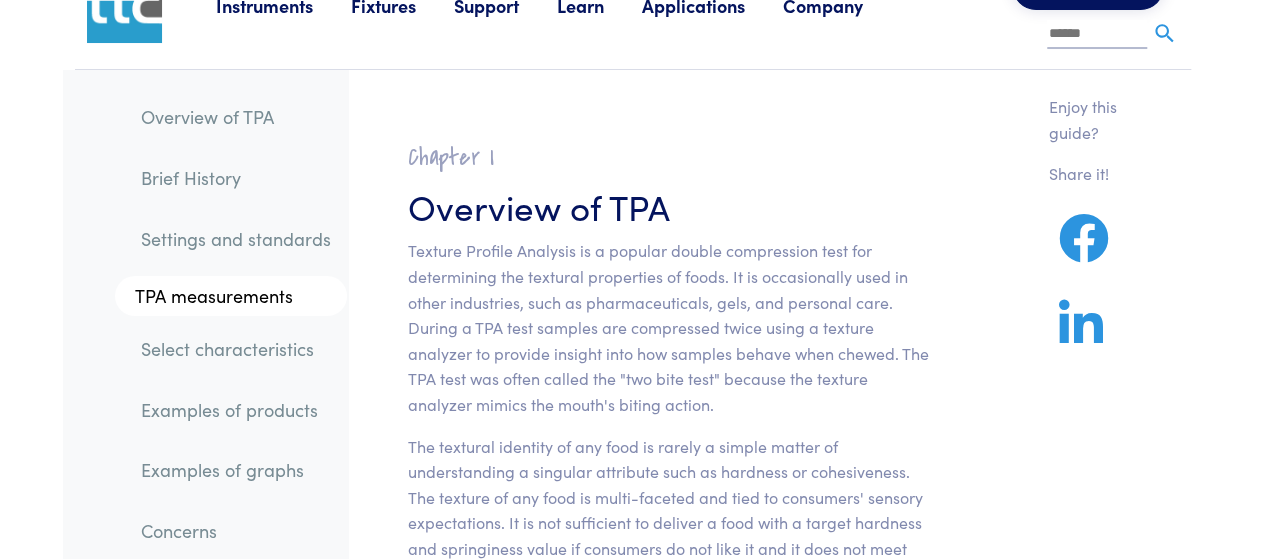 scroll, scrollTop: 0, scrollLeft: 0, axis: both 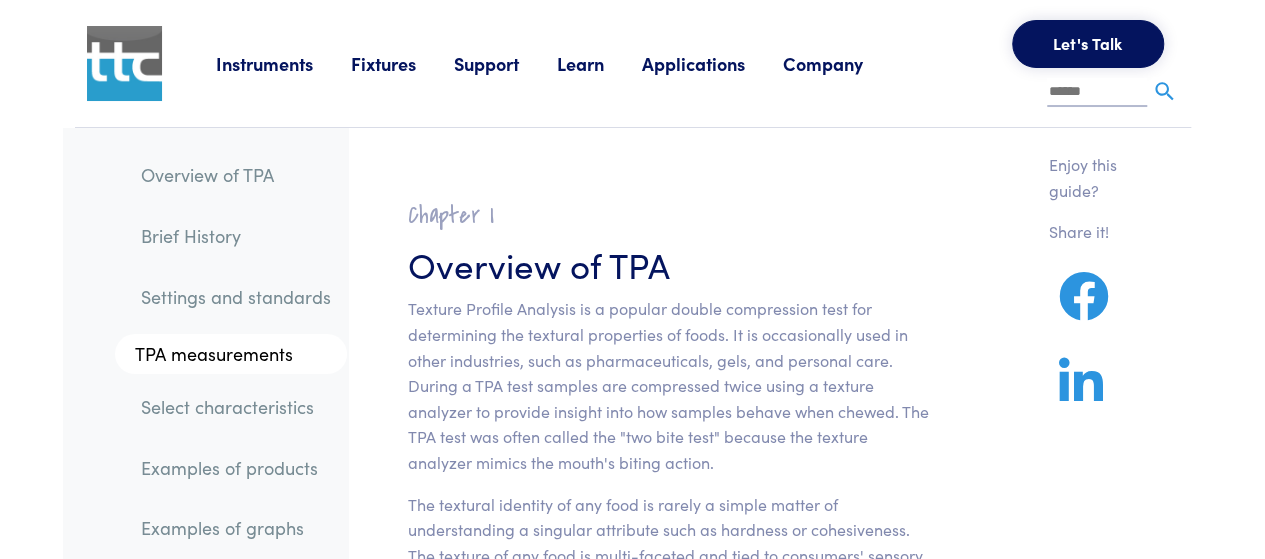click on "Support" at bounding box center [283, 63] 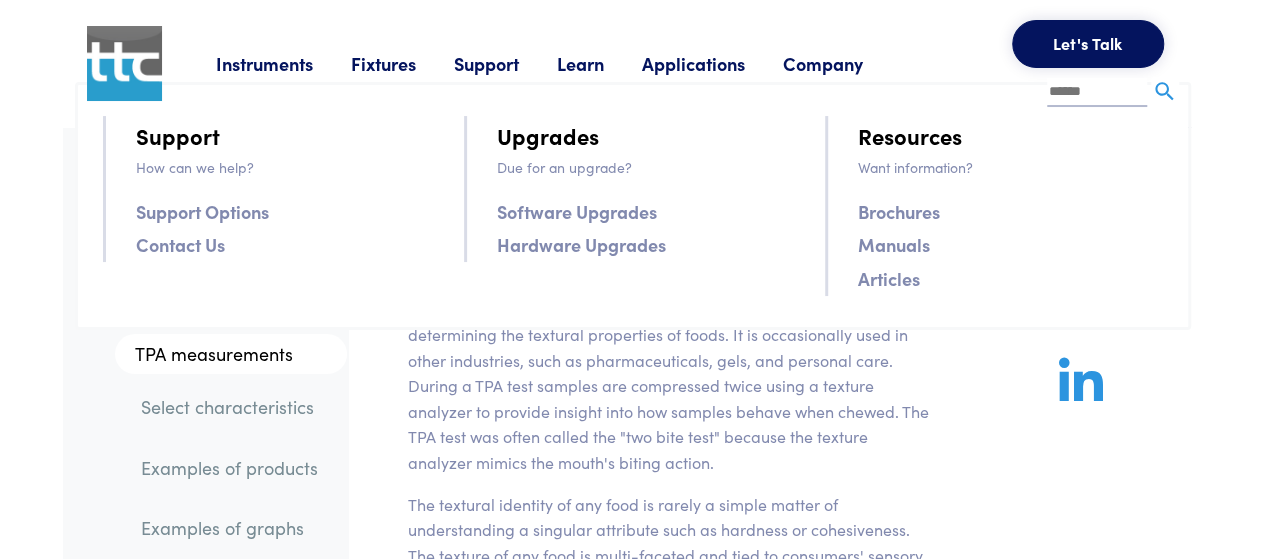 click on "Support" at bounding box center (505, 63) 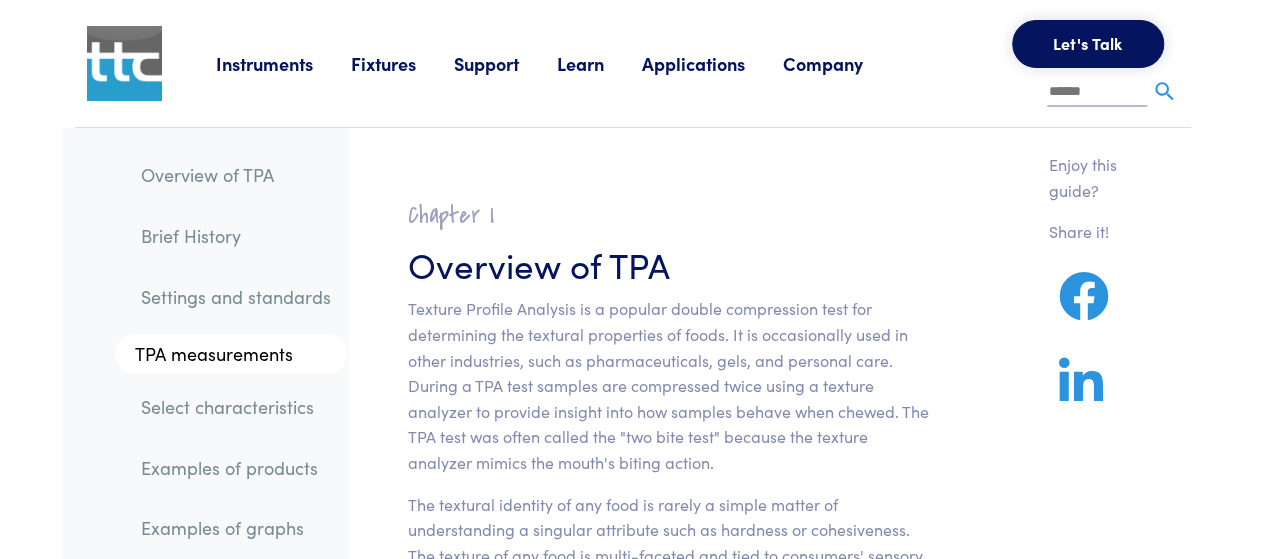 click on "Learn" at bounding box center (283, 63) 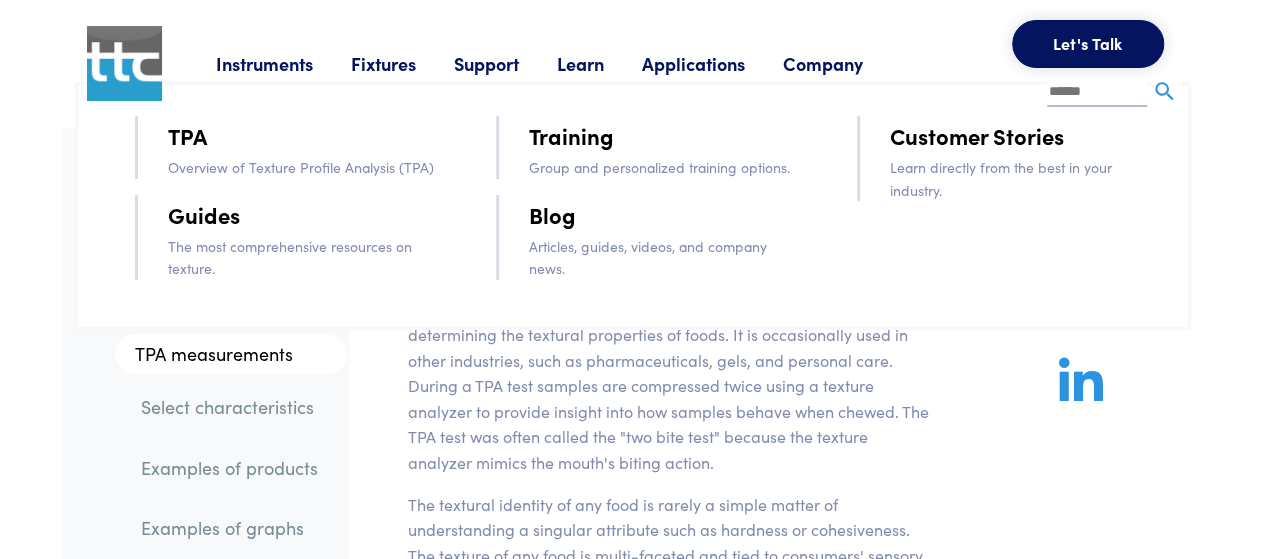 click on "Applications" at bounding box center [283, 63] 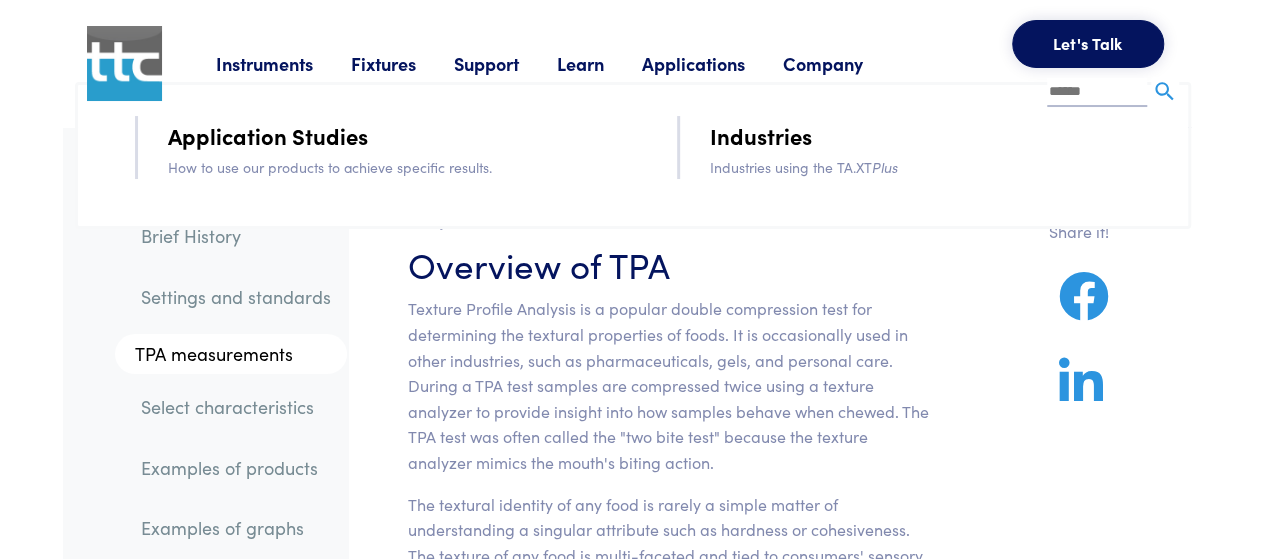 click on "Application Studies" at bounding box center (268, 135) 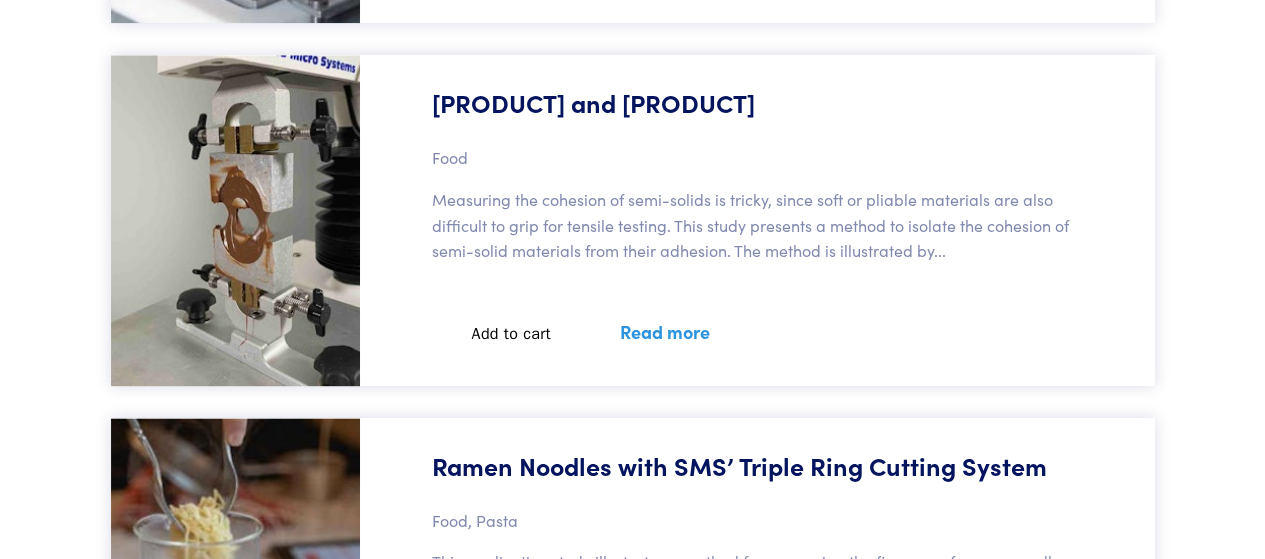 scroll, scrollTop: 20024, scrollLeft: 0, axis: vertical 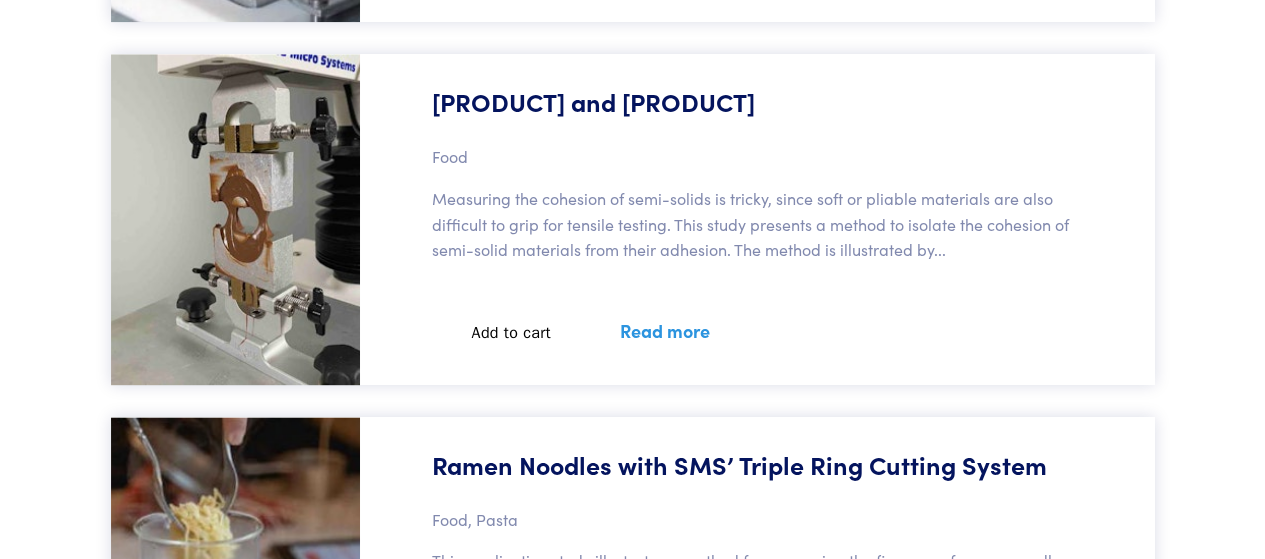 drag, startPoint x: 674, startPoint y: 104, endPoint x: 574, endPoint y: 201, distance: 139.3162 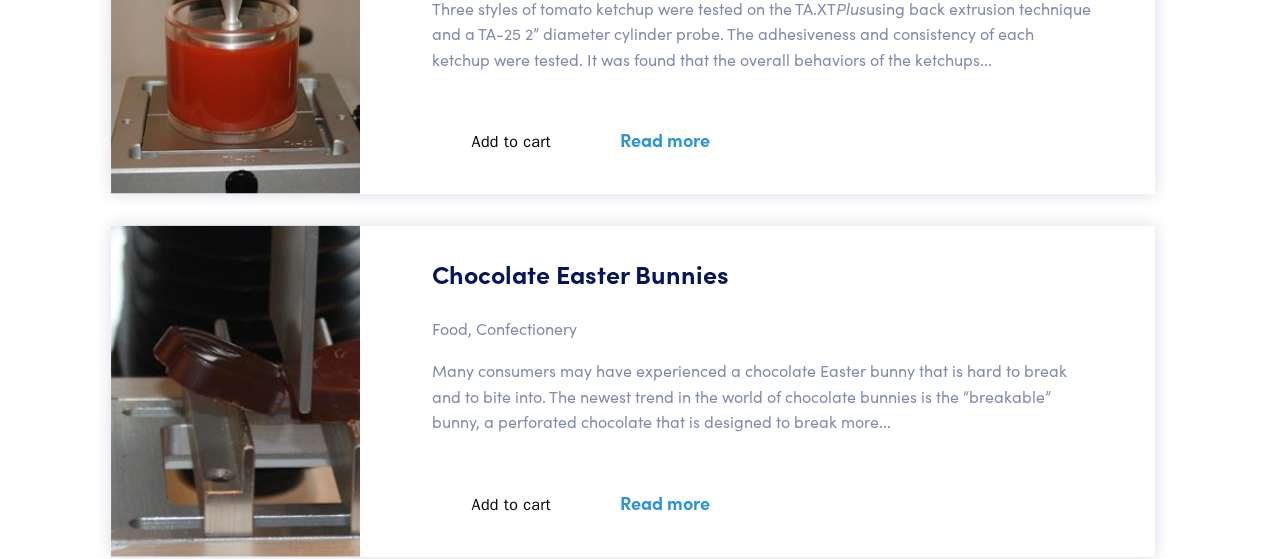 scroll, scrollTop: 64666, scrollLeft: 0, axis: vertical 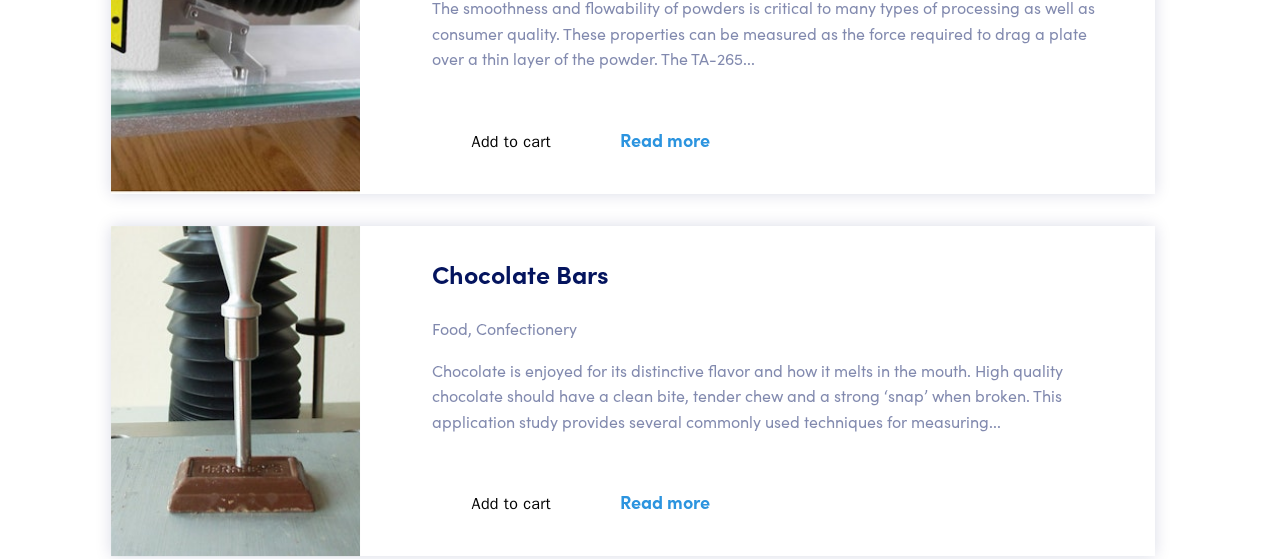 click on "Read more" at bounding box center [665, 501] 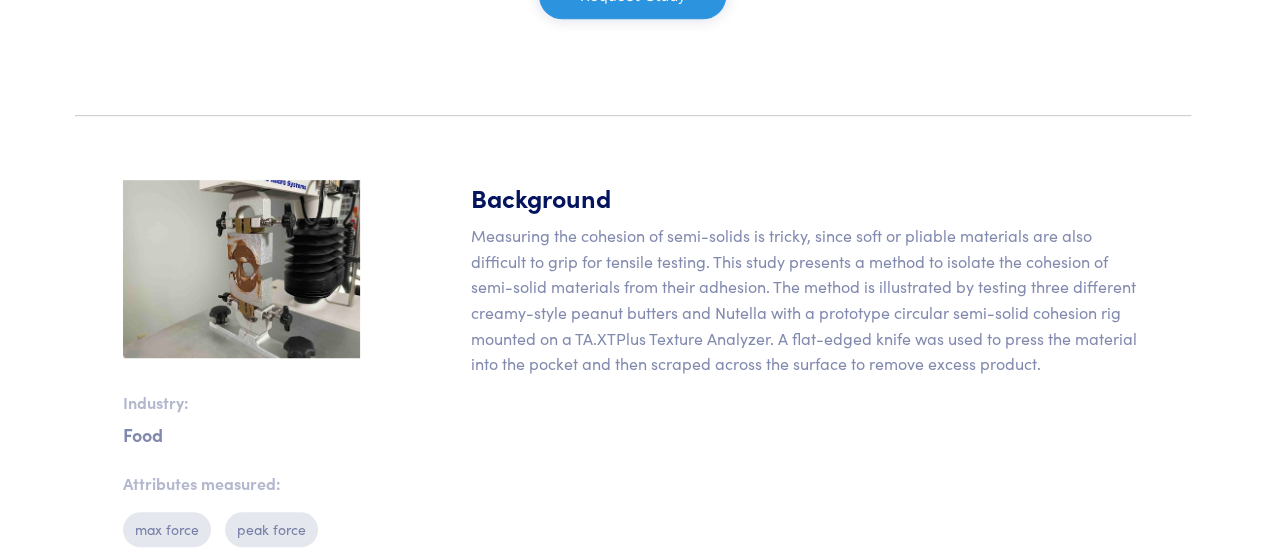 scroll, scrollTop: 483, scrollLeft: 0, axis: vertical 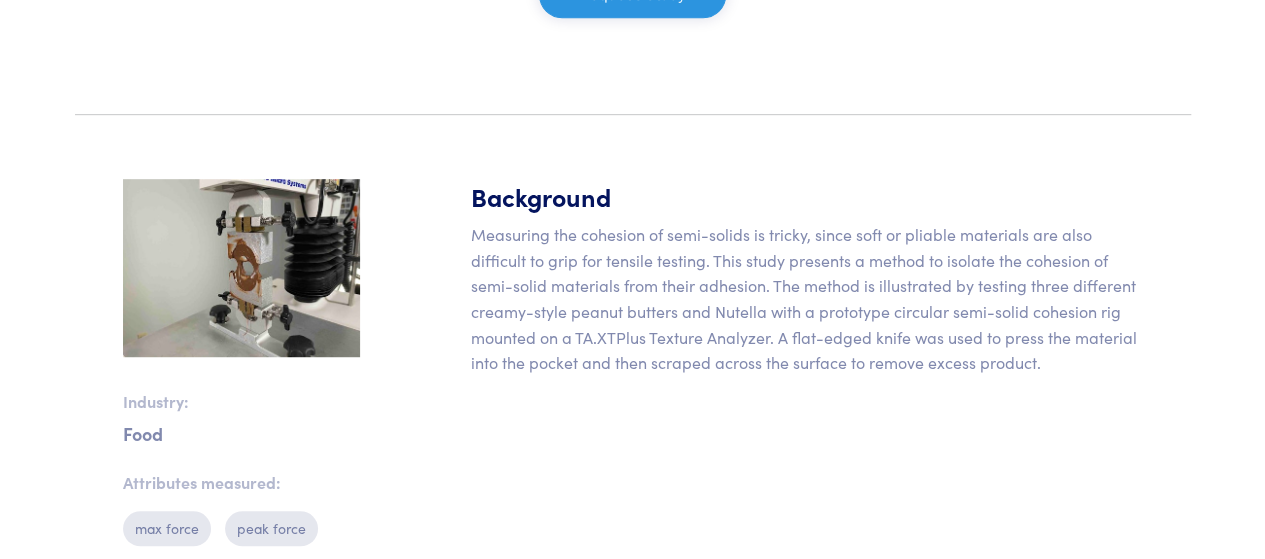 click at bounding box center (241, 268) 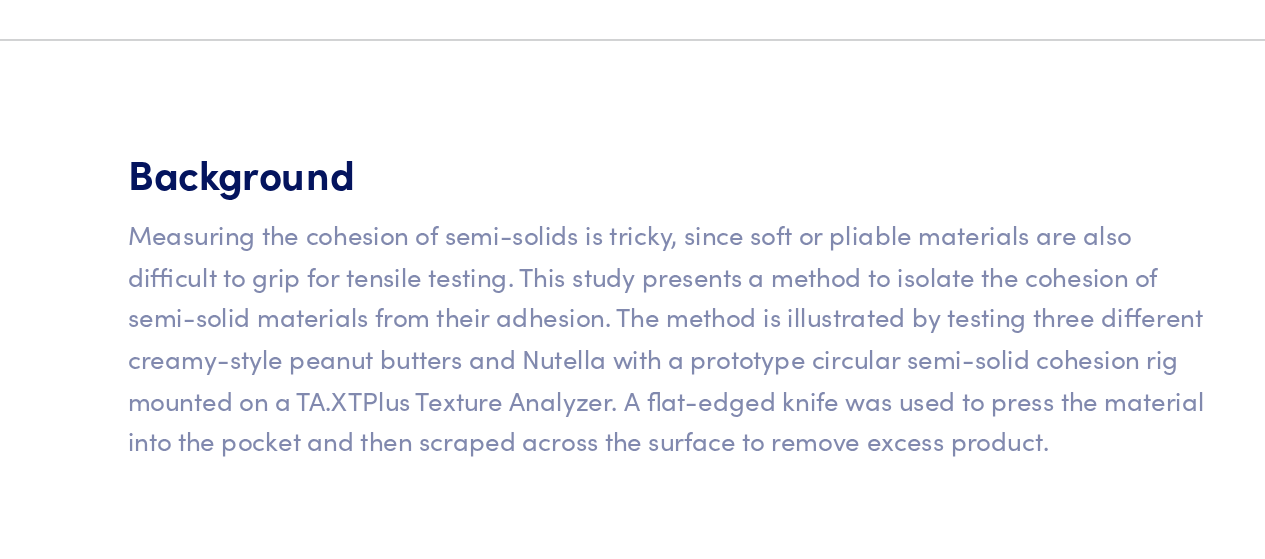 scroll, scrollTop: 483, scrollLeft: 0, axis: vertical 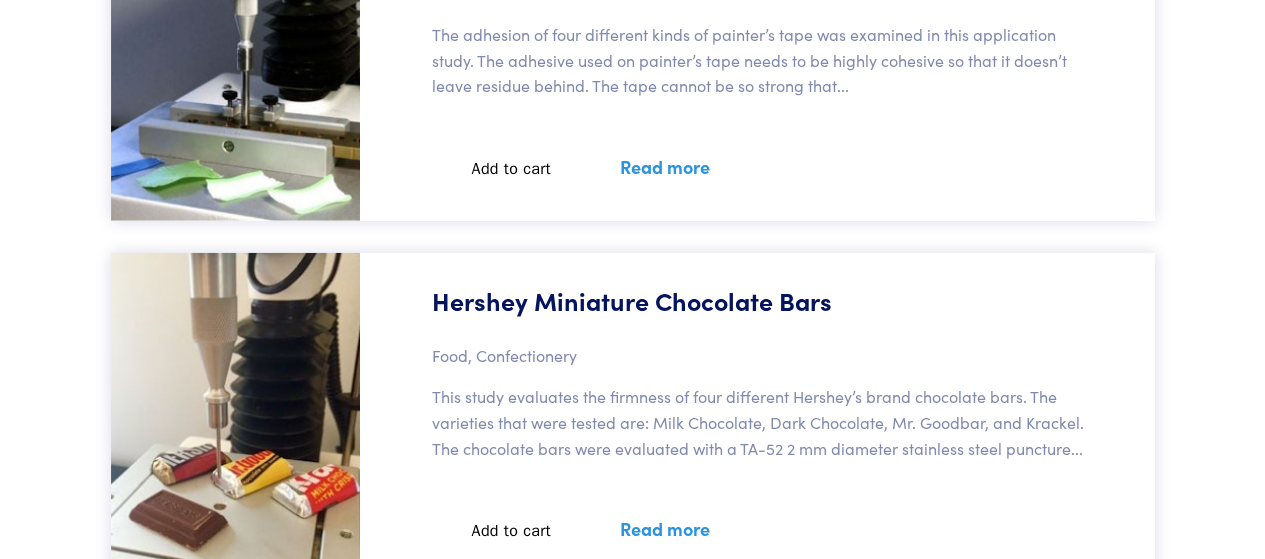 click on "Read more" at bounding box center (665, 528) 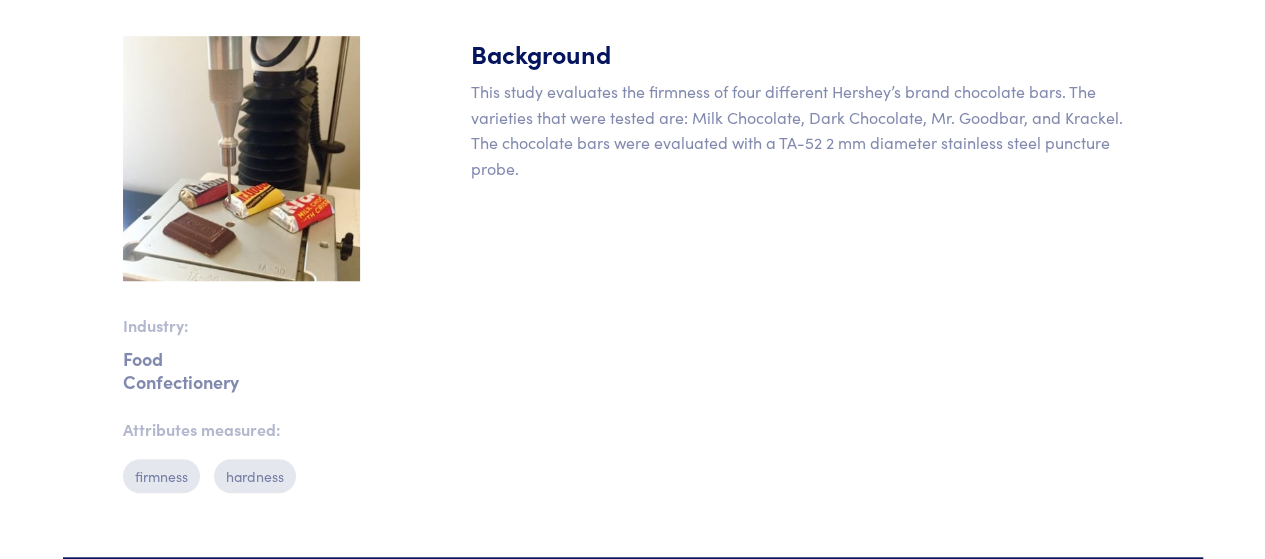 scroll, scrollTop: 628, scrollLeft: 0, axis: vertical 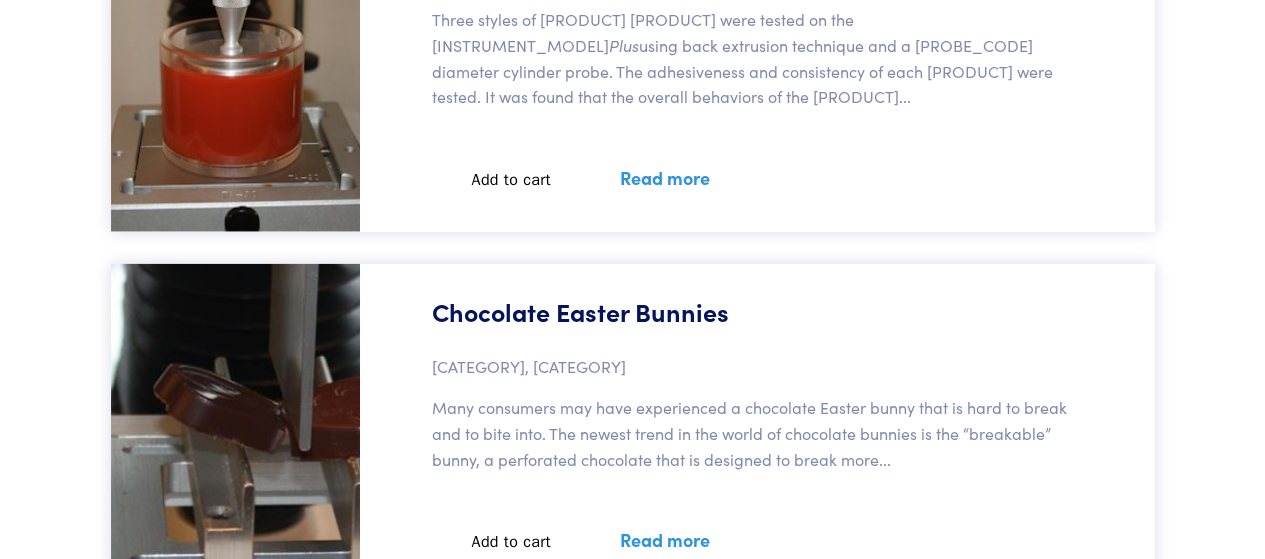 click on "Three styles of tomato ketchup were tested on the TA.XT Plus  using back extrusion technique and a TA-25 2” diameter cylinder probe. The adhesiveness and consistency of each ketchup were tested. It was found that the overall behaviors of the ketchups..." at bounding box center [763, 58] 